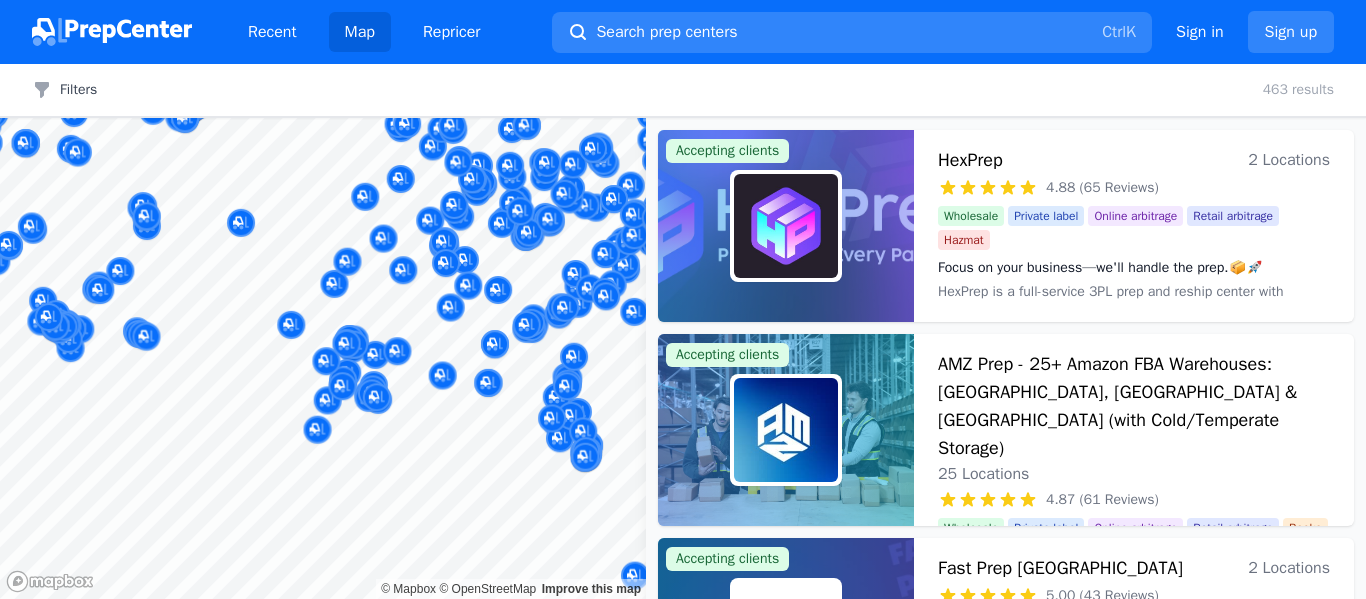 click on "Filters Filters Clear all 463 results Map © Mapbox   © OpenStreetMap   Improve this map Accepting clients HexPrep 2 Locations 4.88 (65 Reviews) Focus on your business—we'll handle the prep.📦🚀 Wholesale Private label Online arbitrage Retail arbitrage Hazmat Focus on your business—we'll handle the prep.📦🚀 HexPrep is a full-service 3PL prep and reship center with locations in tax-free Oregon and Chicago, dedicated to providing efficient, reliable, and cost-effective solutions for sellers. With the best rates available and rapid turnaround times, HexPrep specializes in tax-free reshipping and preparation services. Our expertise in 3PL ensures that whether you're scaling up or starting out, your business logistics are handled with precision and speed.
Accepting clients AMZ Prep - 25+ Amazon FBA Warehouses: US, Canada & UK (with Cold/Temperate Storage) 25 Locations 4.87 (61 Reviews) Global FBA & FBM Mastered: Your Products, Every Market, One Solution Wholesale Private label Online arbitrage Yes" at bounding box center (683, 331) 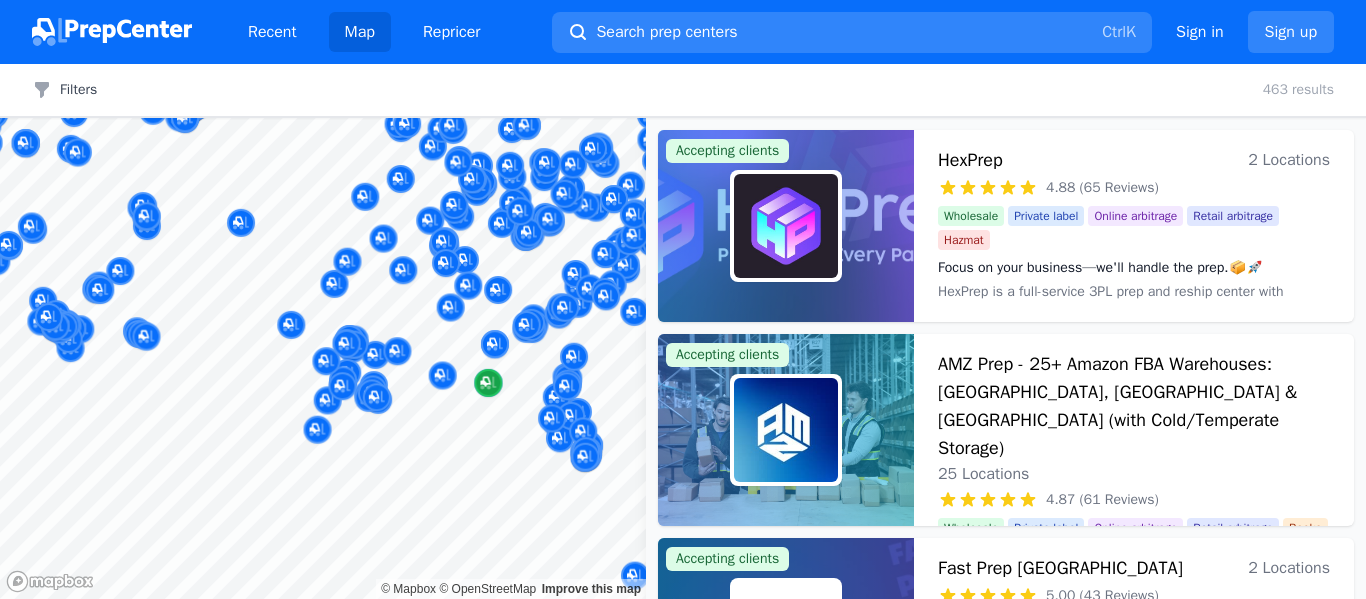 scroll, scrollTop: 0, scrollLeft: 0, axis: both 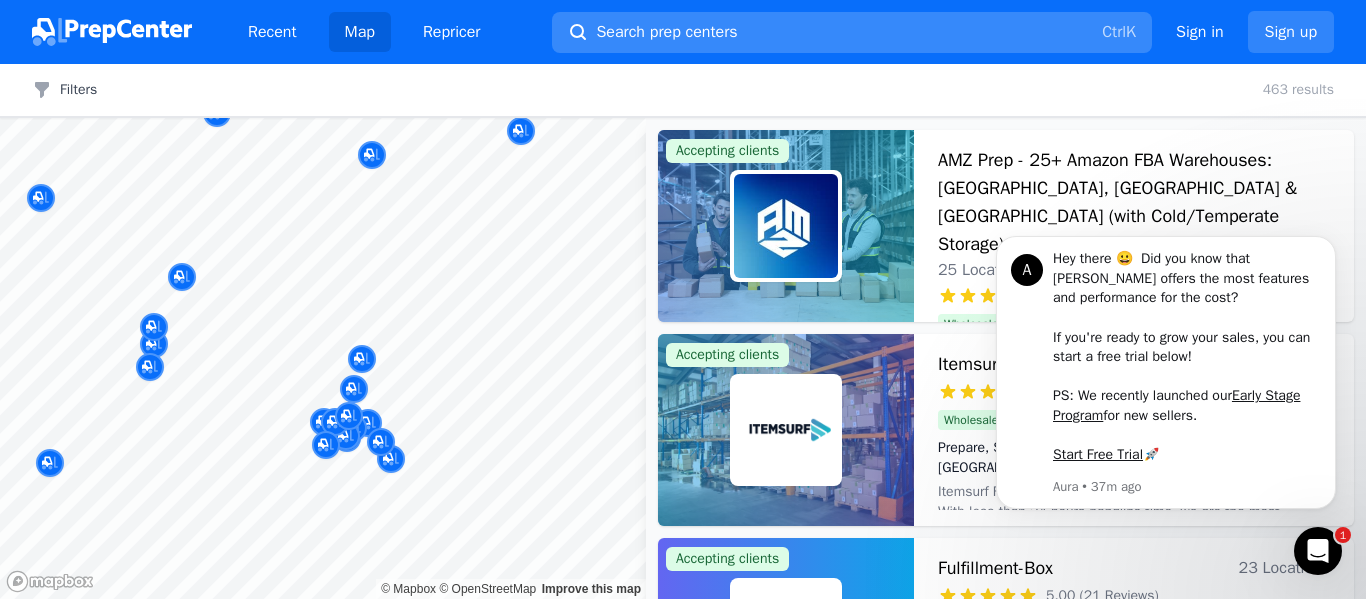 click on "Search prep centers Ctrl  K" at bounding box center [852, 32] 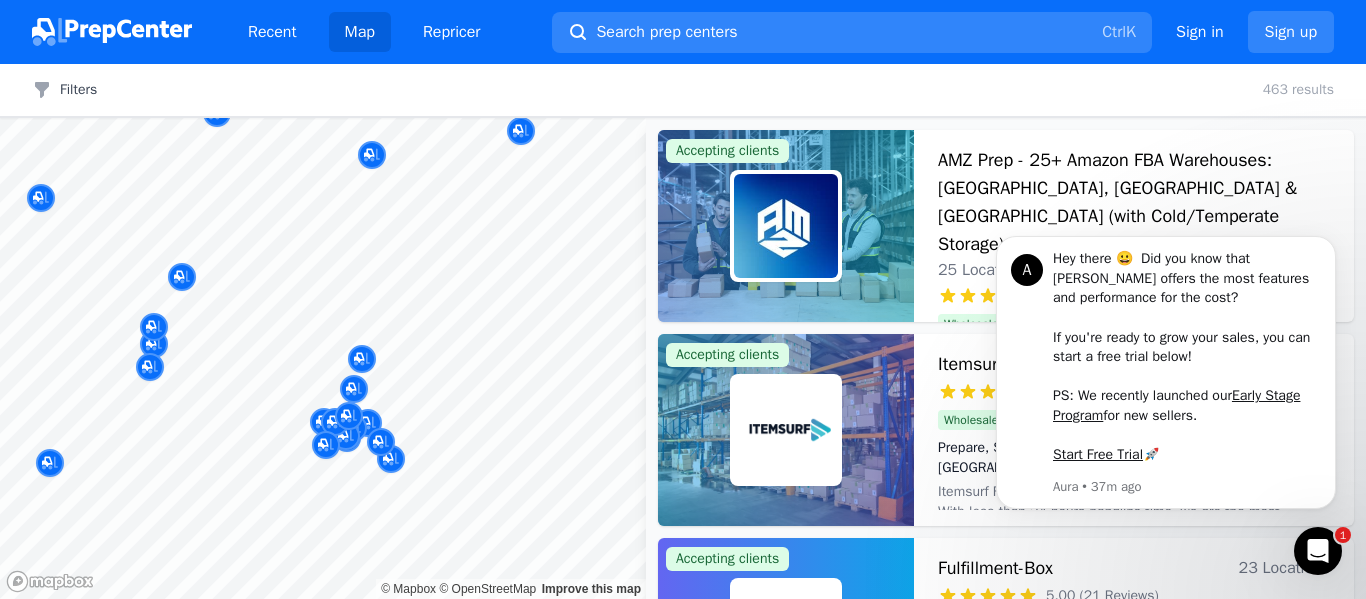 click at bounding box center [683, 299] 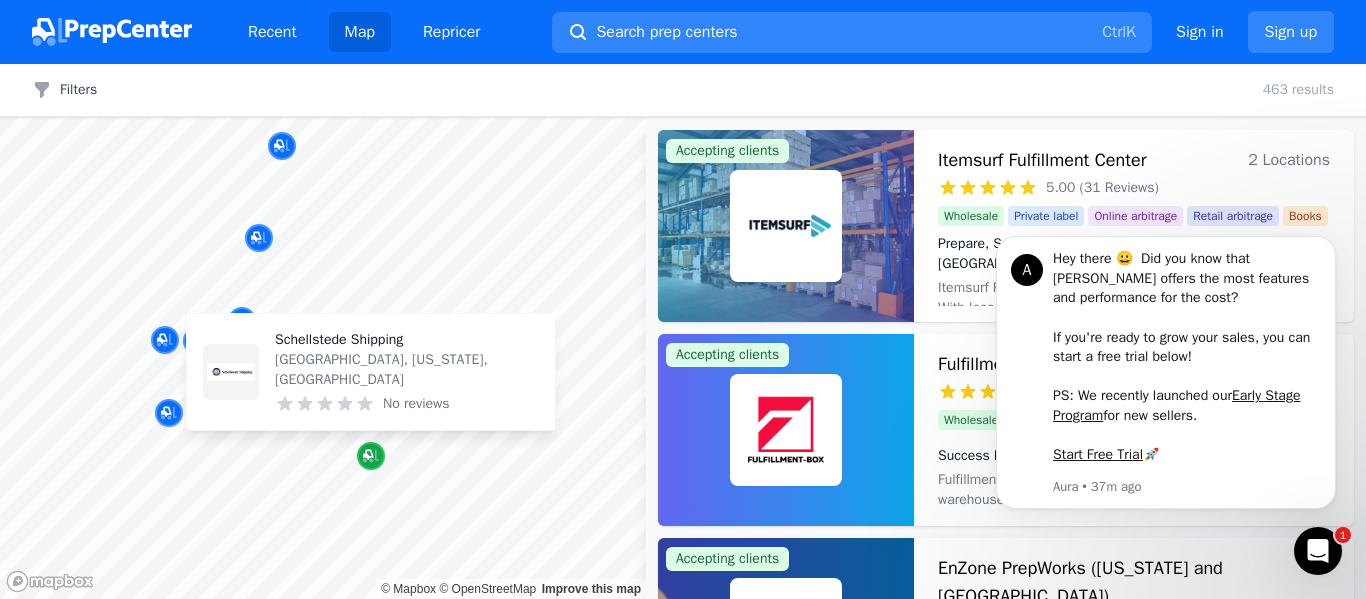 click 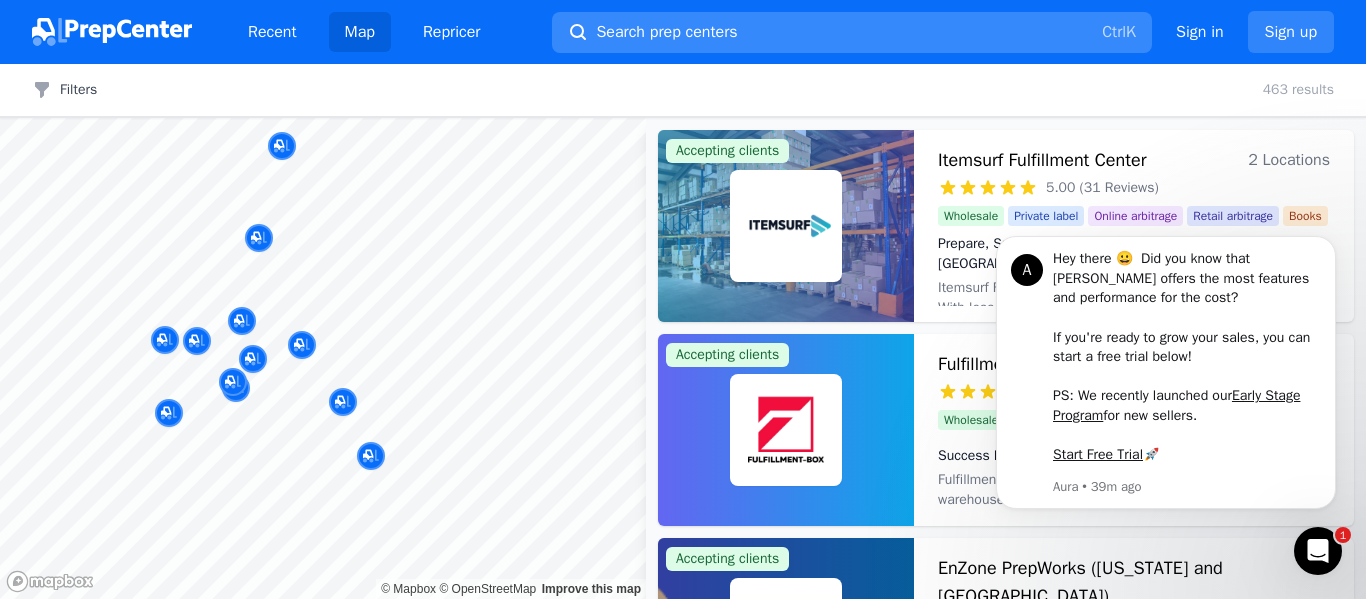 click on "Search prep centers" at bounding box center [666, 32] 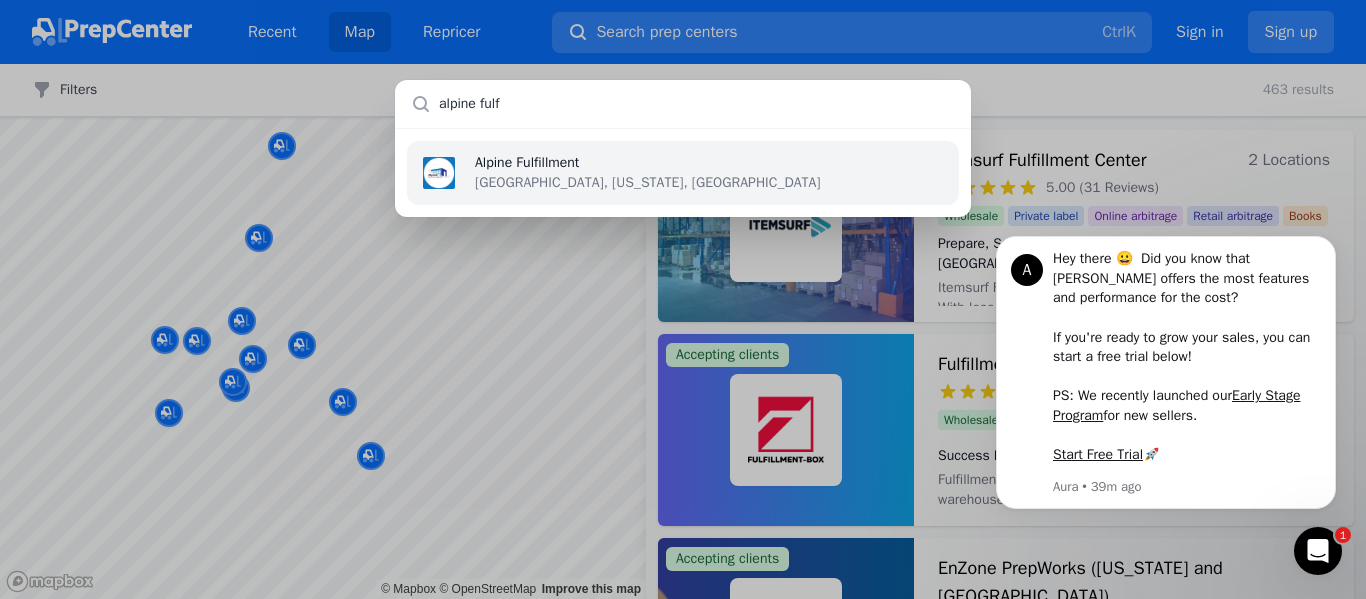 type on "alpine fulf" 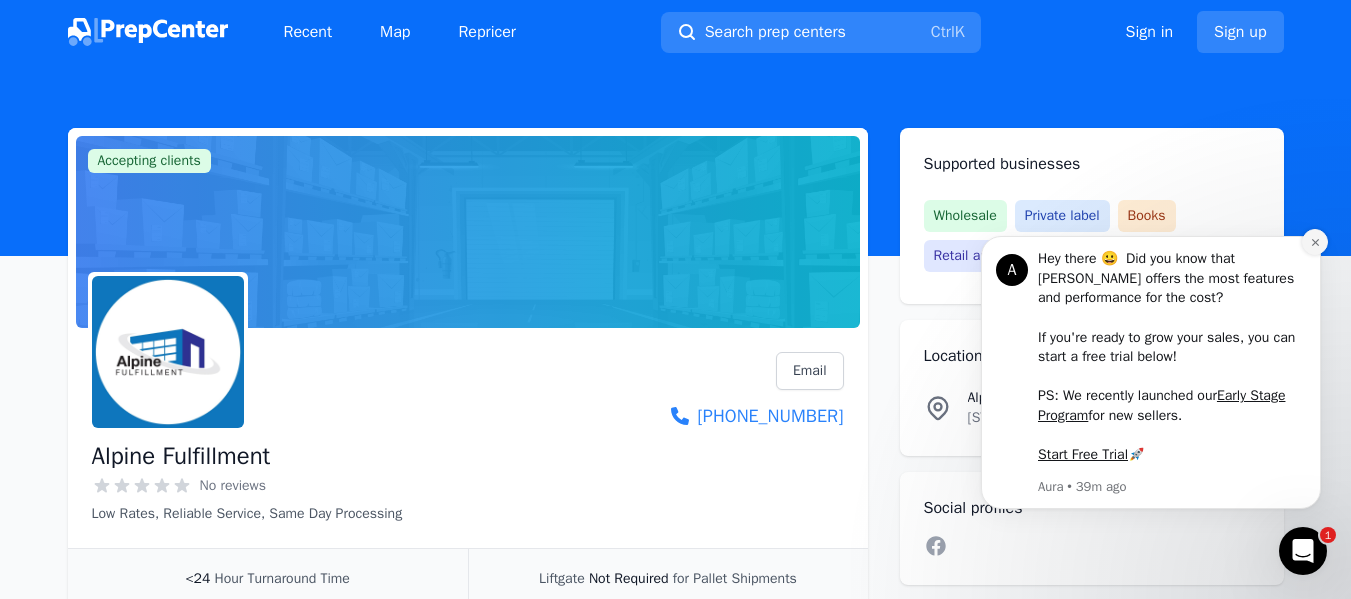 click 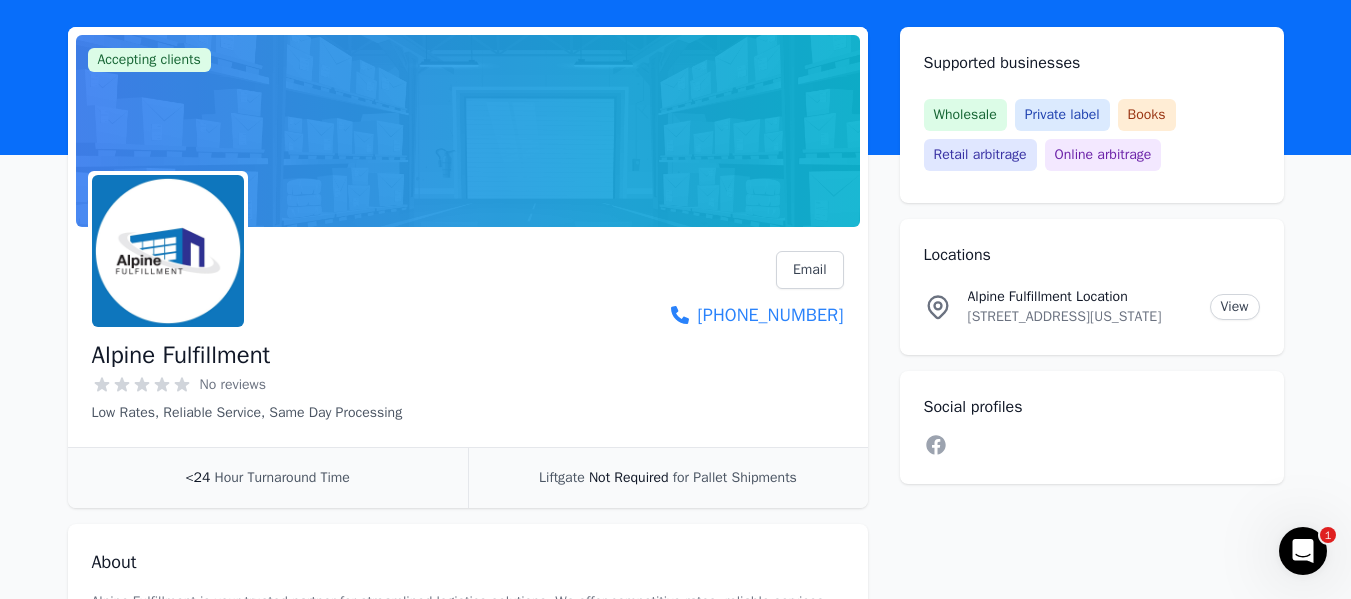 scroll, scrollTop: 100, scrollLeft: 0, axis: vertical 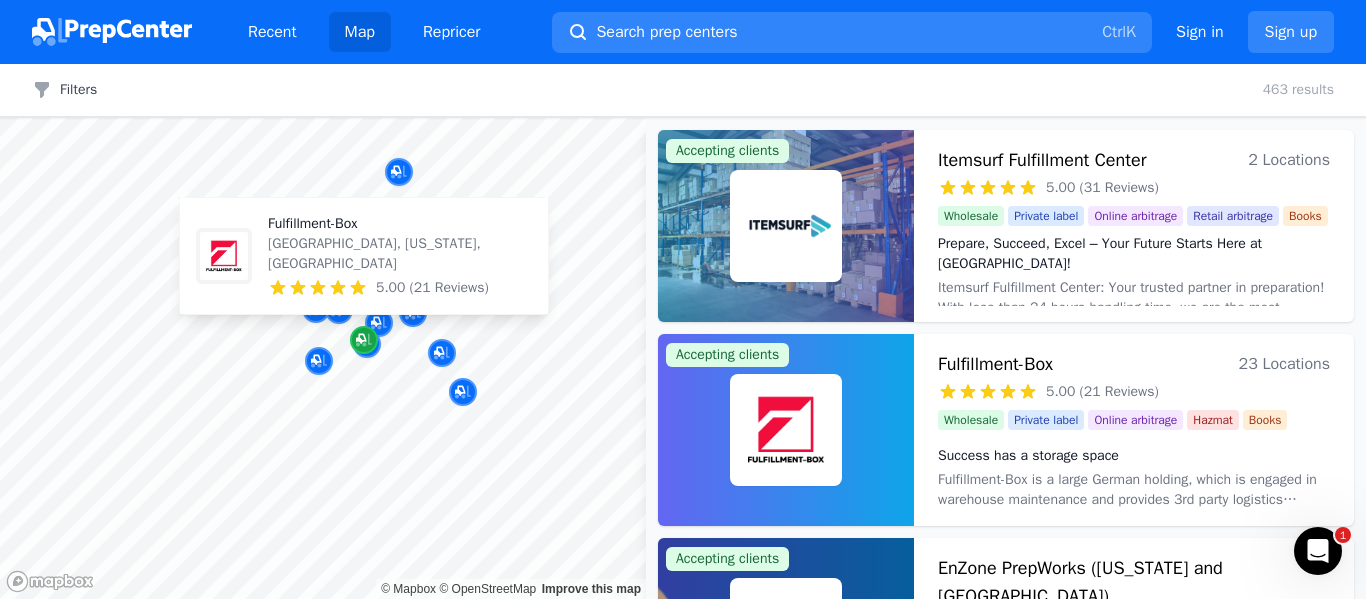 click 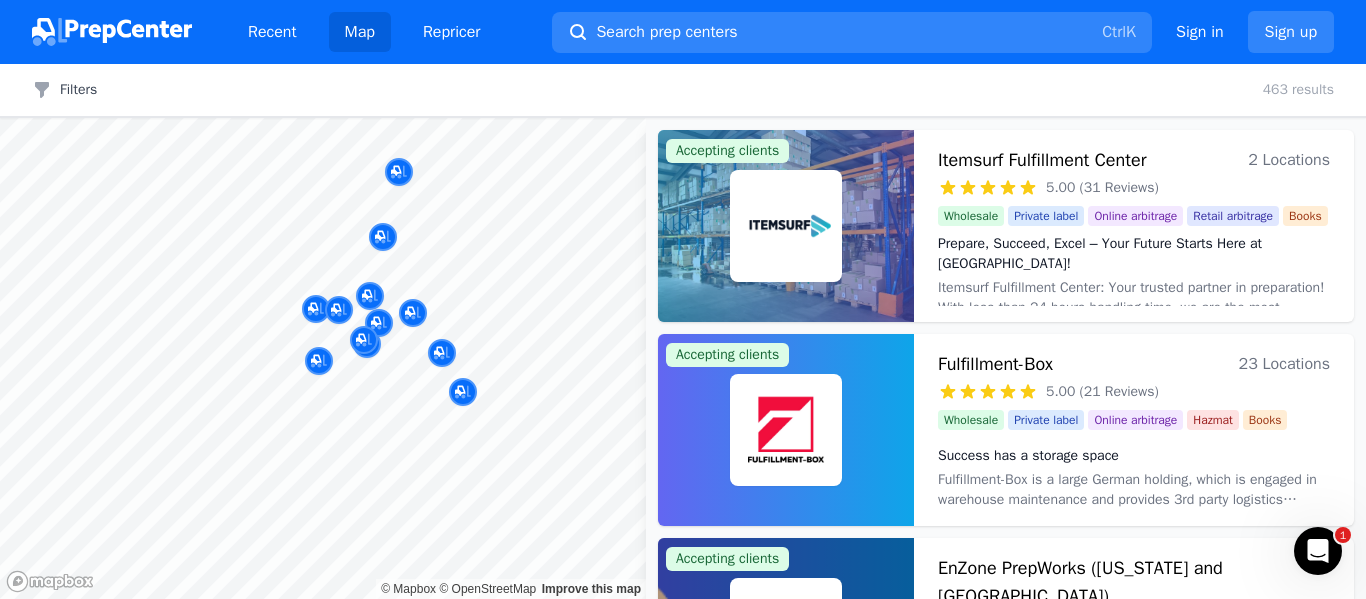 drag, startPoint x: 363, startPoint y: 269, endPoint x: 348, endPoint y: 335, distance: 67.68308 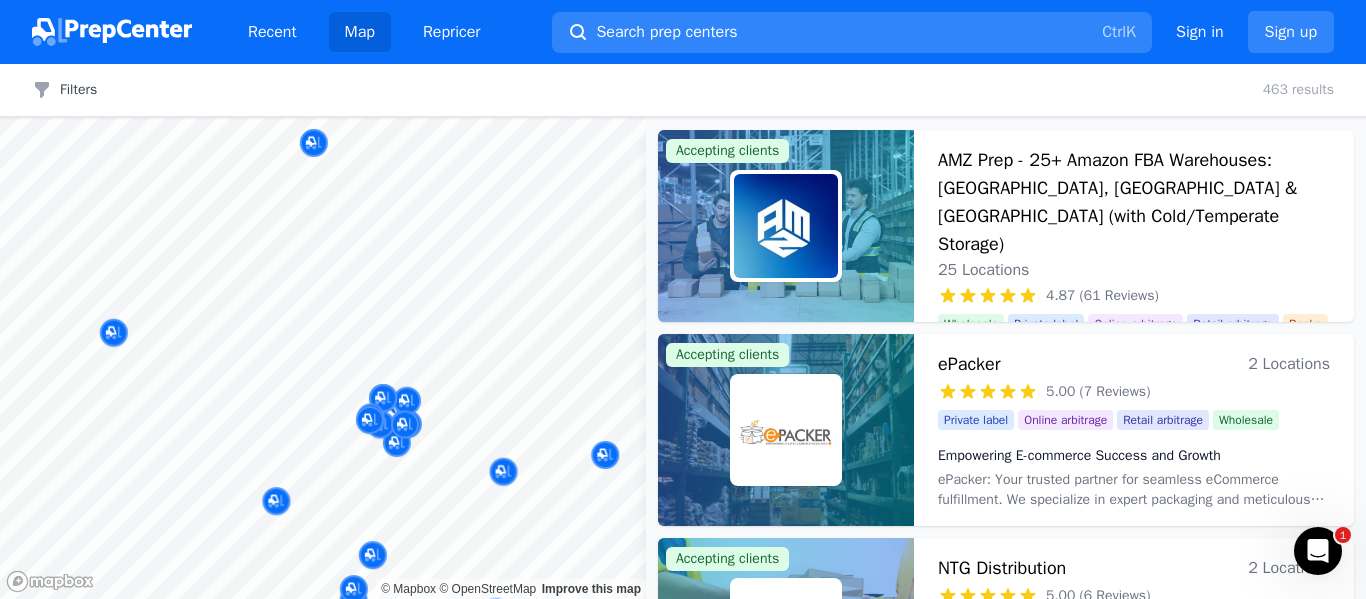 click on "Recent Map Repricer Search prep centers Ctrl  K Open main menu Sign in Sign up Filters Filters Clear all 463 results Map © Mapbox   © OpenStreetMap   Improve this map Accepting clients AMZ Prep - 25+ Amazon FBA Warehouses: US, Canada & UK (with Cold/Temperate Storage) 25 Locations 4.87 (61 Reviews) Global FBA & FBM Mastered: Your Products, Every Market, One Solution Wholesale Private label Online arbitrage Retail arbitrage Books Global FBA & FBM Mastered: Your Products, Every Market, One Solution Accepting clients ePacker 2 Locations 5.00 (7 Reviews) Empowering E-commerce Success and Growth Private label Online arbitrage Retail arbitrage Wholesale Empowering E-commerce Success and Growth ePacker: Your trusted partner for seamless eCommerce fulfillment. We specialize in expert packaging and meticulous labeling to optimize Amazon listings. Simplify logistics, exceed standards, and elevate your brand with ePacker – your key to hassle-free eCommerce success. Accepting clients NTG Distribution 2 Locations Yes" at bounding box center (683, 299) 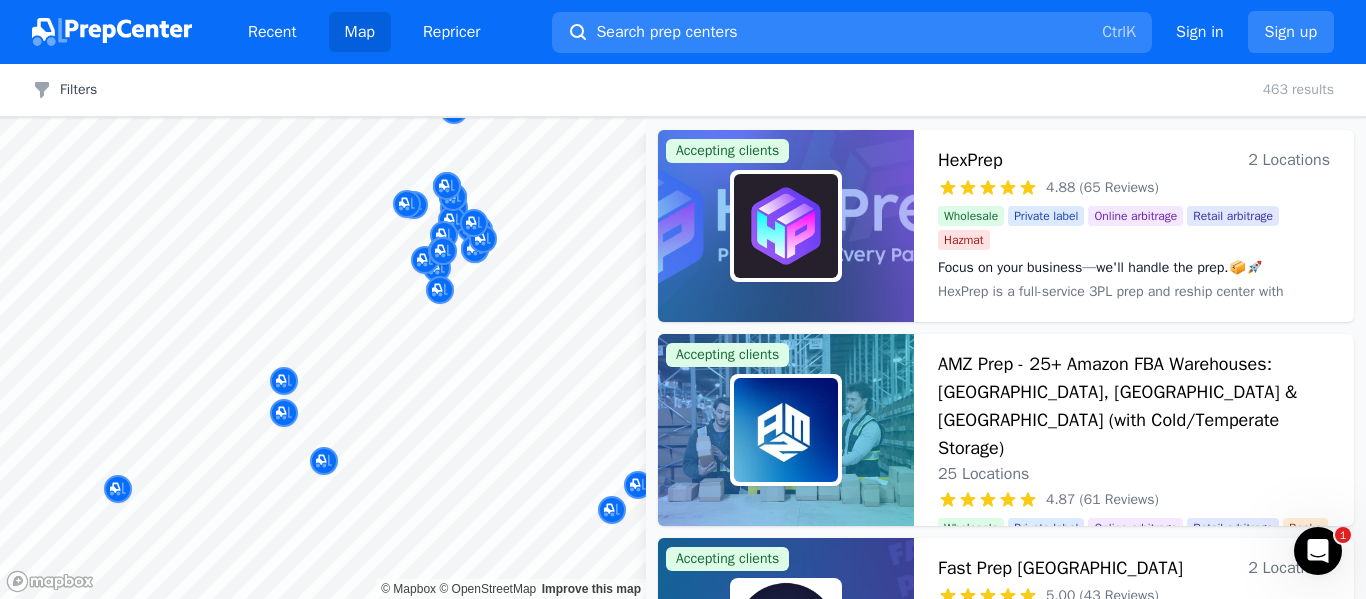 click on "Recent Map Repricer Search prep centers Ctrl  K Open main menu Sign in Sign up Filters Filters Clear all 463 results Map © Mapbox   © OpenStreetMap   Improve this map Accepting clients HexPrep 2 Locations 4.88 (65 Reviews) Focus on your business—we'll handle the prep.📦🚀 Wholesale Private label Online arbitrage Retail arbitrage Hazmat Focus on your business—we'll handle the prep.📦🚀 HexPrep is a full-service 3PL prep and reship center with locations in tax-free Oregon and Chicago, dedicated to providing efficient, reliable, and cost-effective solutions for sellers. With the best rates available and rapid turnaround times, HexPrep specializes in tax-free reshipping and preparation services. Our expertise in 3PL ensures that whether you're scaling up or starting out, your business logistics are handled with precision and speed.
Accepting clients AMZ Prep - 25+ Amazon FBA Warehouses: US, Canada & UK (with Cold/Temperate Storage) 25 Locations 4.87 (61 Reviews) Wholesale Private label Books Books" at bounding box center [683, 299] 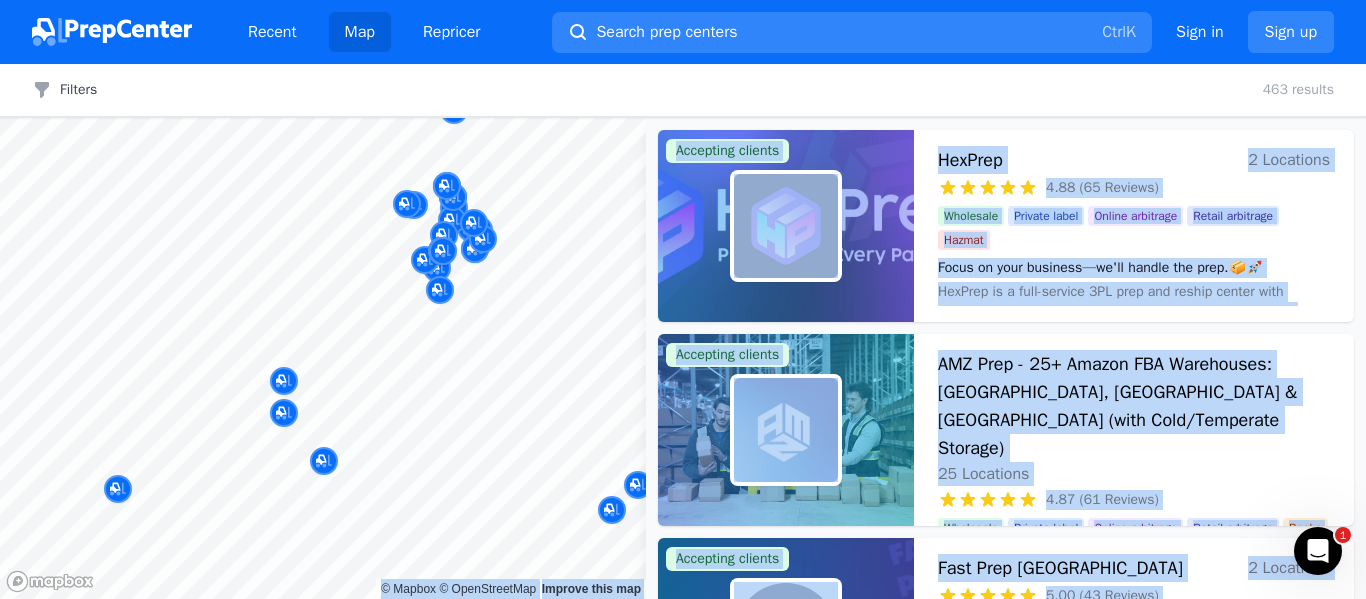 click at bounding box center (379, 301) 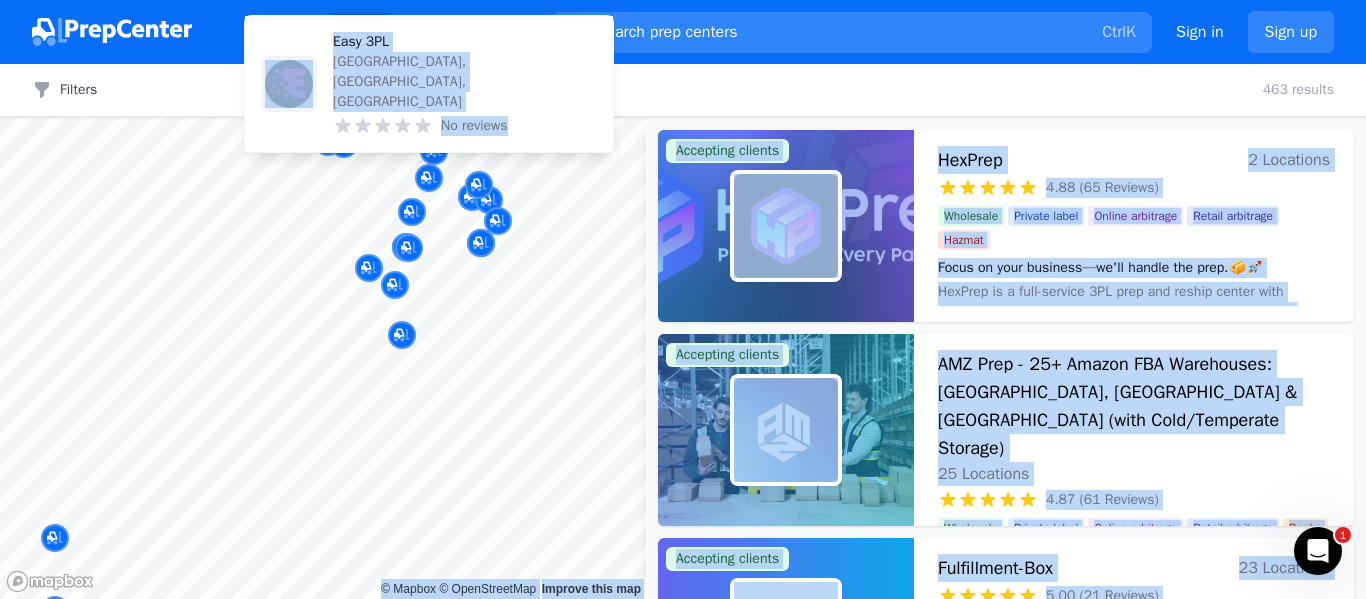 click on "Easy [GEOGRAPHIC_DATA], [GEOGRAPHIC_DATA], [GEOGRAPHIC_DATA] No reviews" at bounding box center [429, 84] 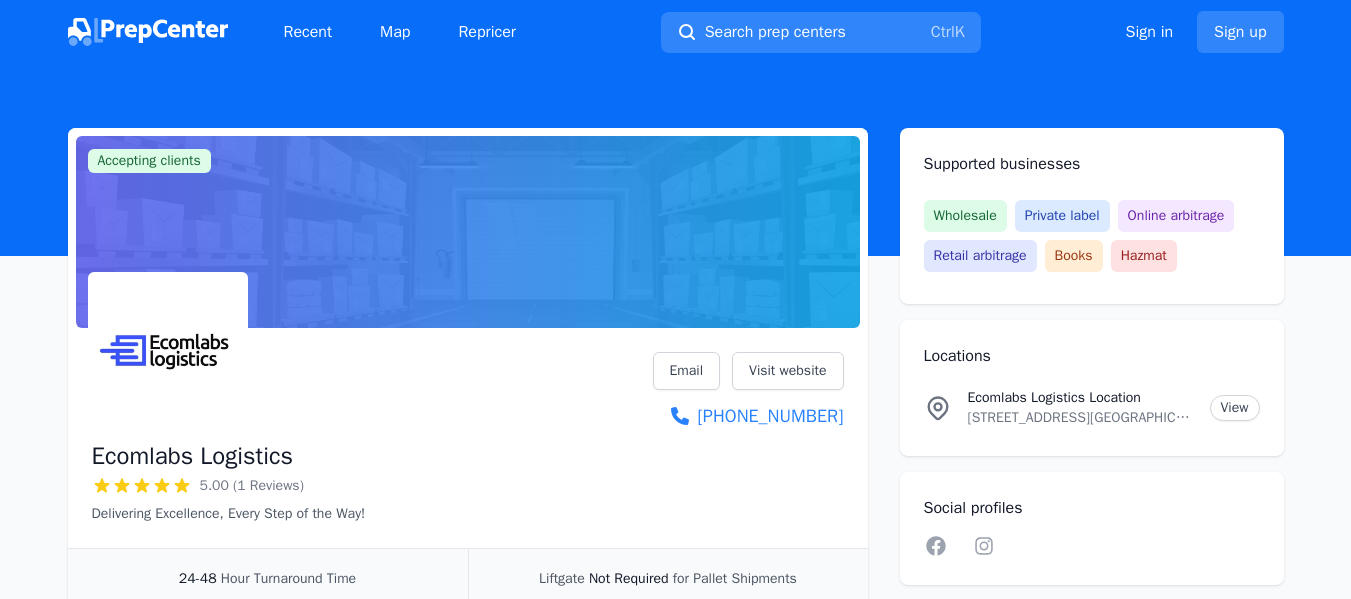 scroll, scrollTop: 0, scrollLeft: 0, axis: both 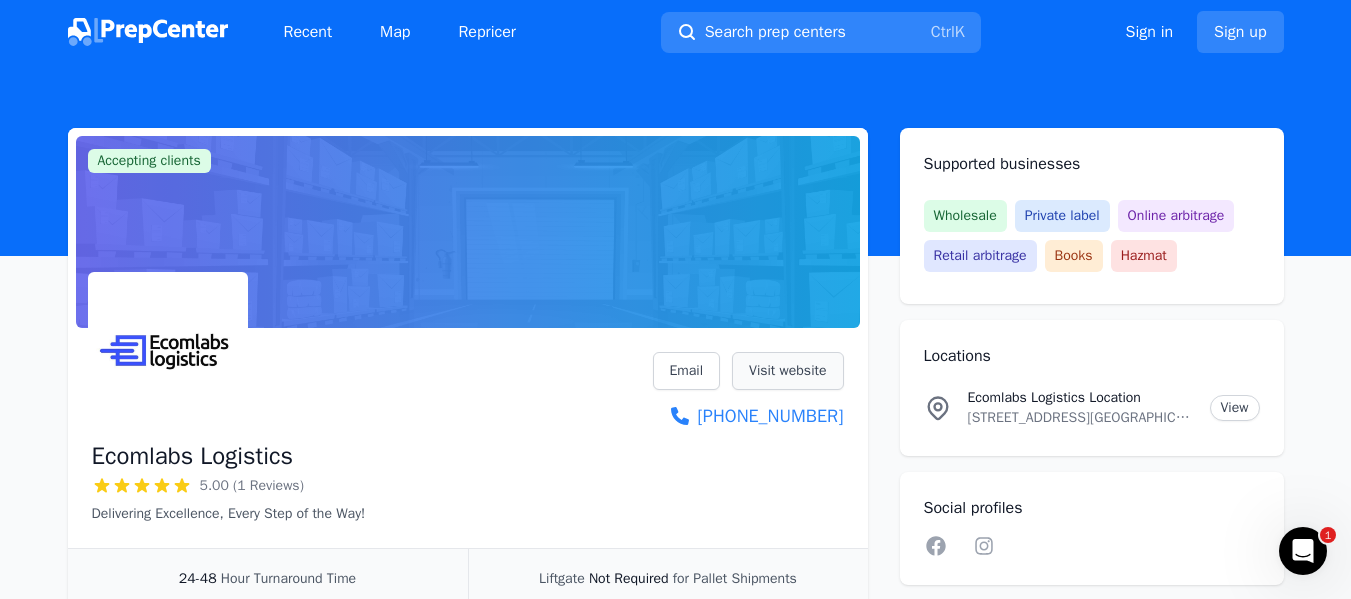 click on "Visit website" at bounding box center (787, 371) 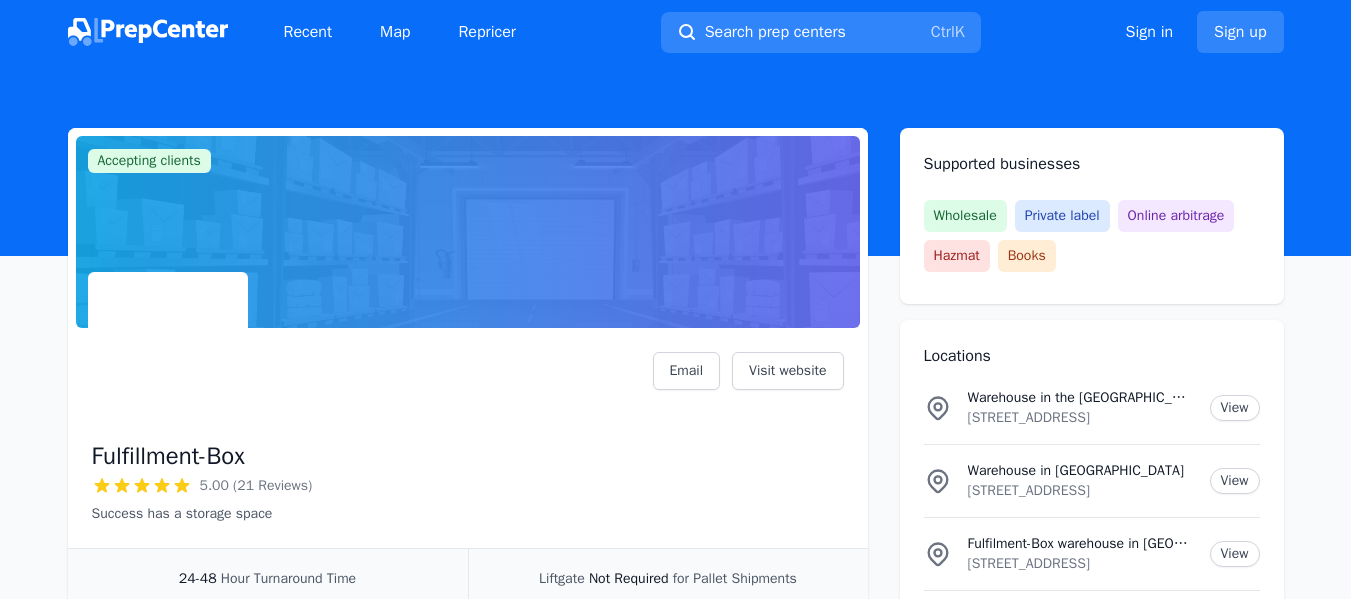 scroll, scrollTop: 0, scrollLeft: 0, axis: both 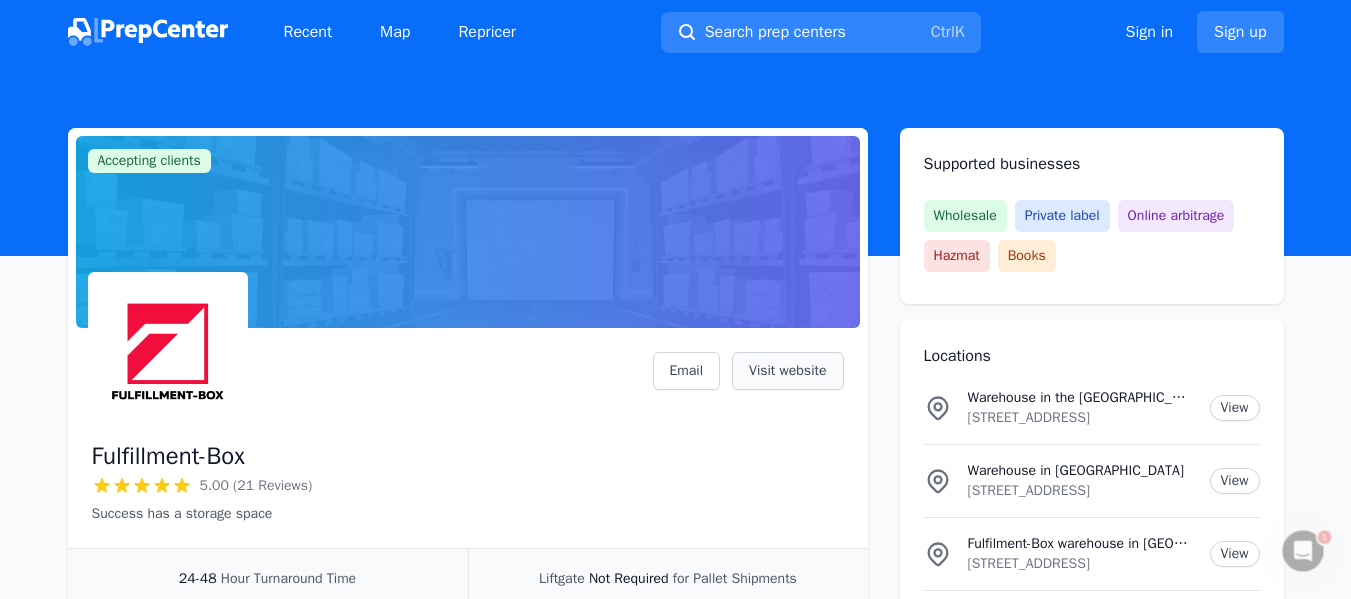 click on "Visit website" at bounding box center (787, 371) 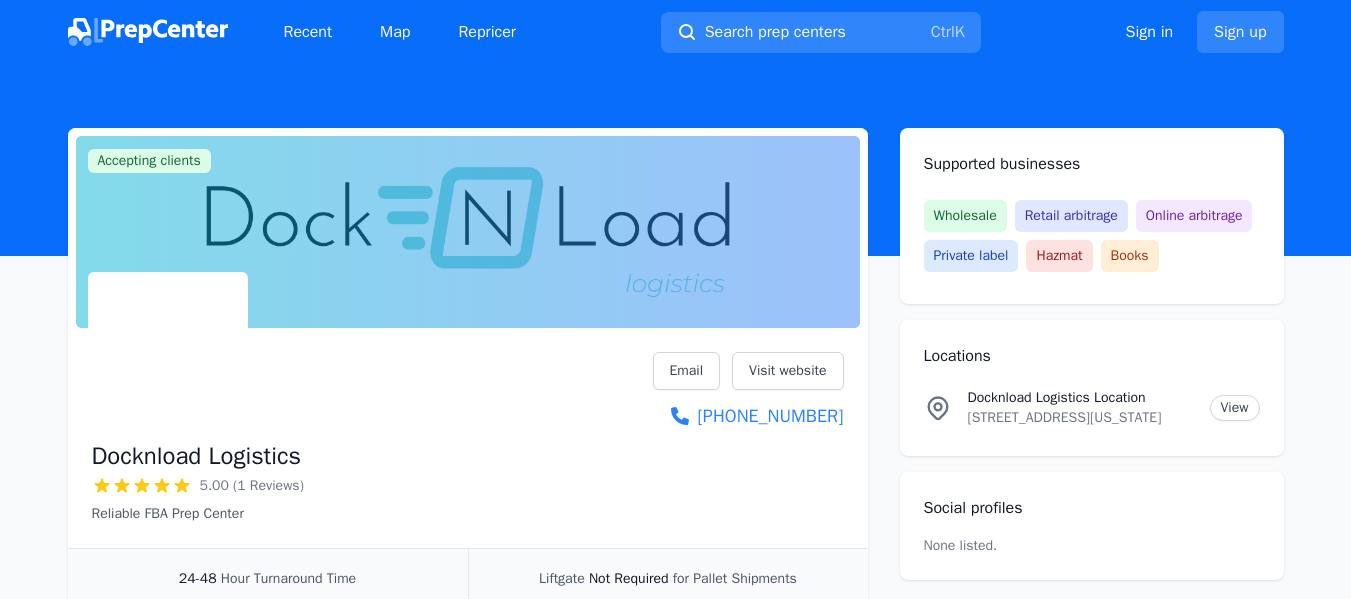 scroll, scrollTop: 0, scrollLeft: 0, axis: both 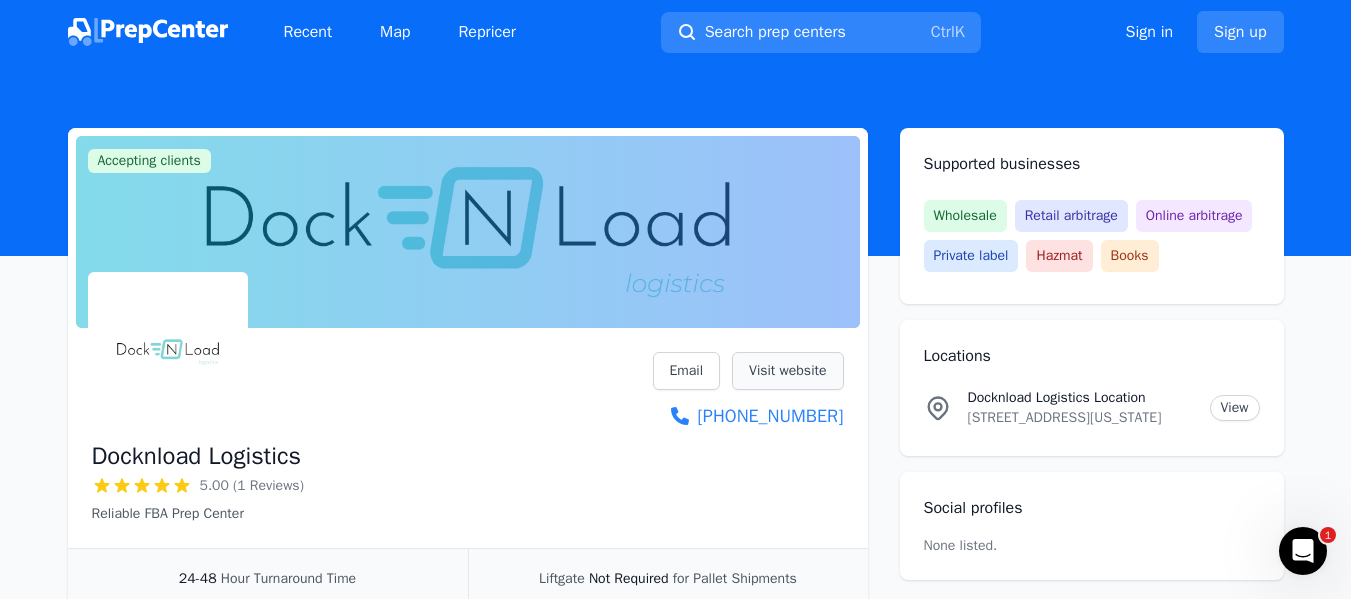 click on "Visit website" at bounding box center [787, 371] 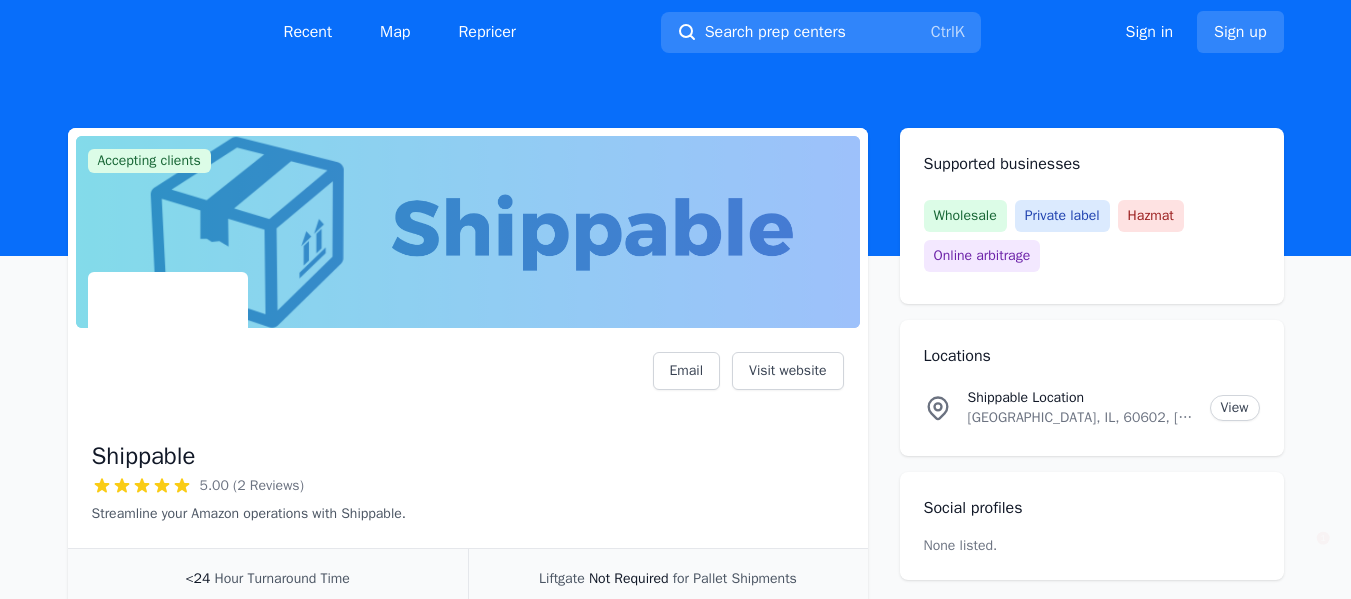 scroll, scrollTop: 0, scrollLeft: 0, axis: both 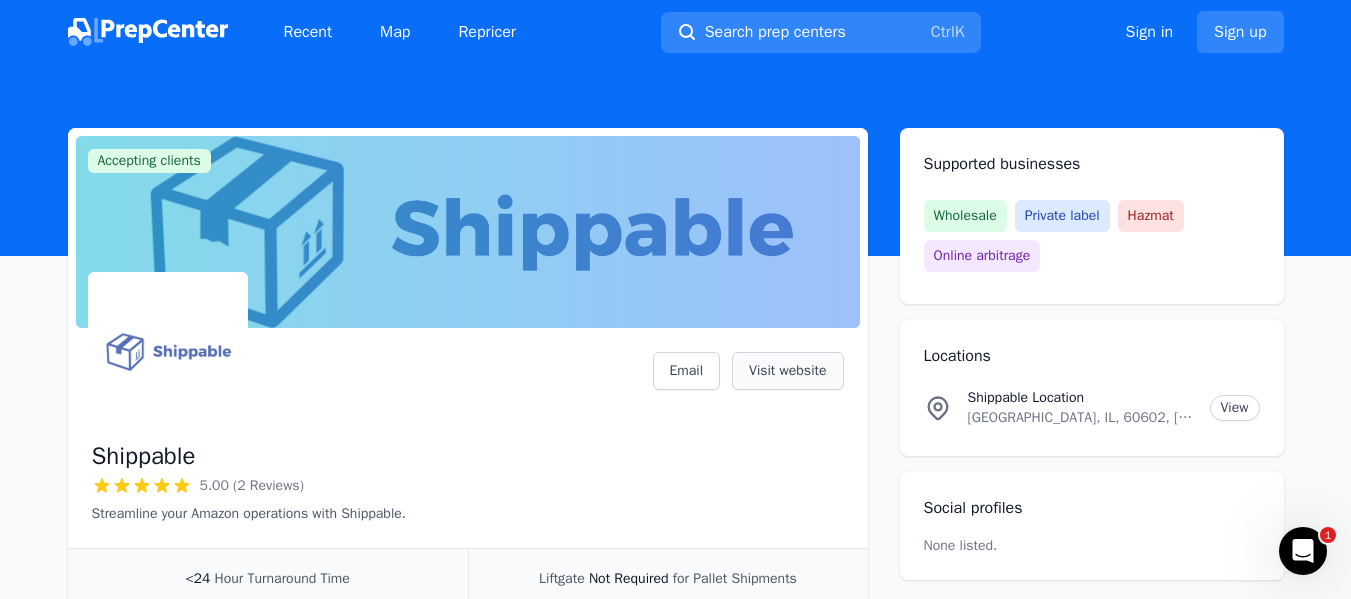 click on "Visit website" at bounding box center [787, 371] 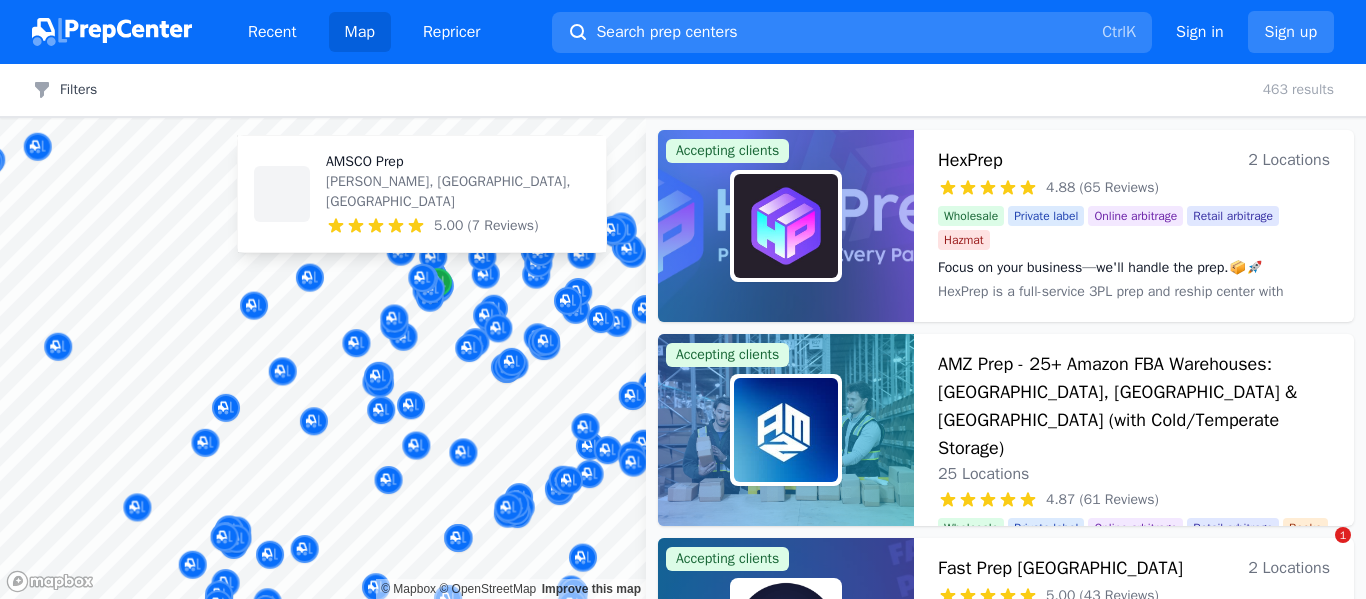 scroll, scrollTop: 0, scrollLeft: 0, axis: both 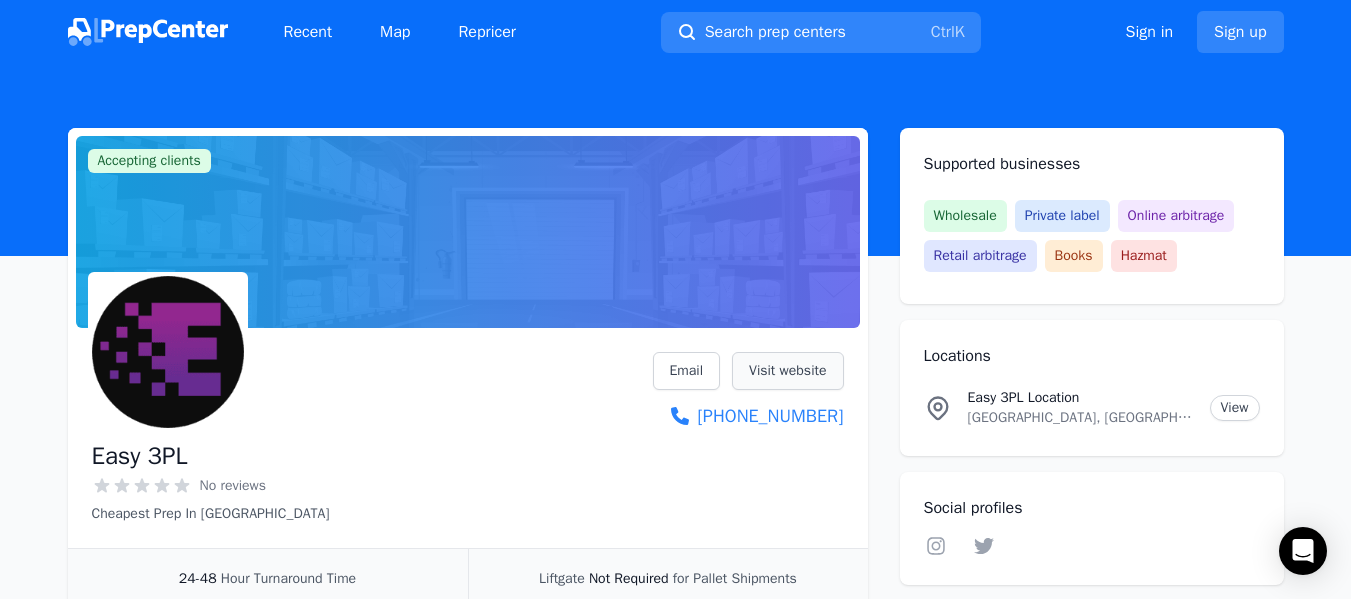 click on "Visit website" at bounding box center (787, 371) 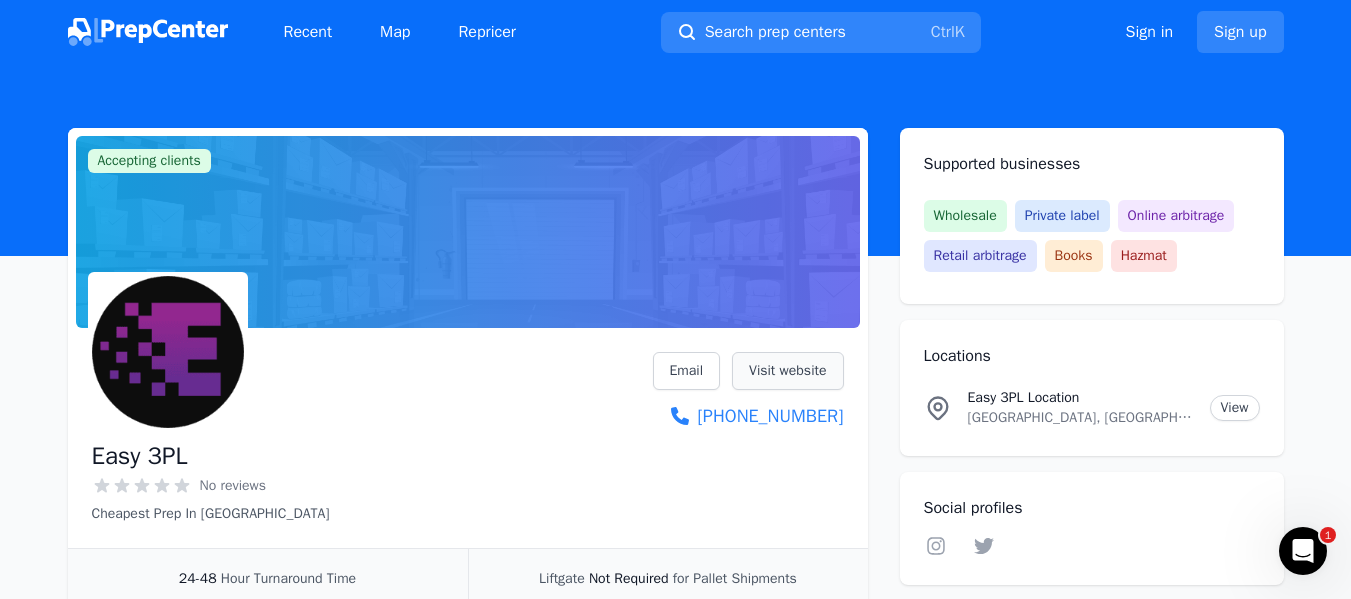 scroll, scrollTop: 0, scrollLeft: 0, axis: both 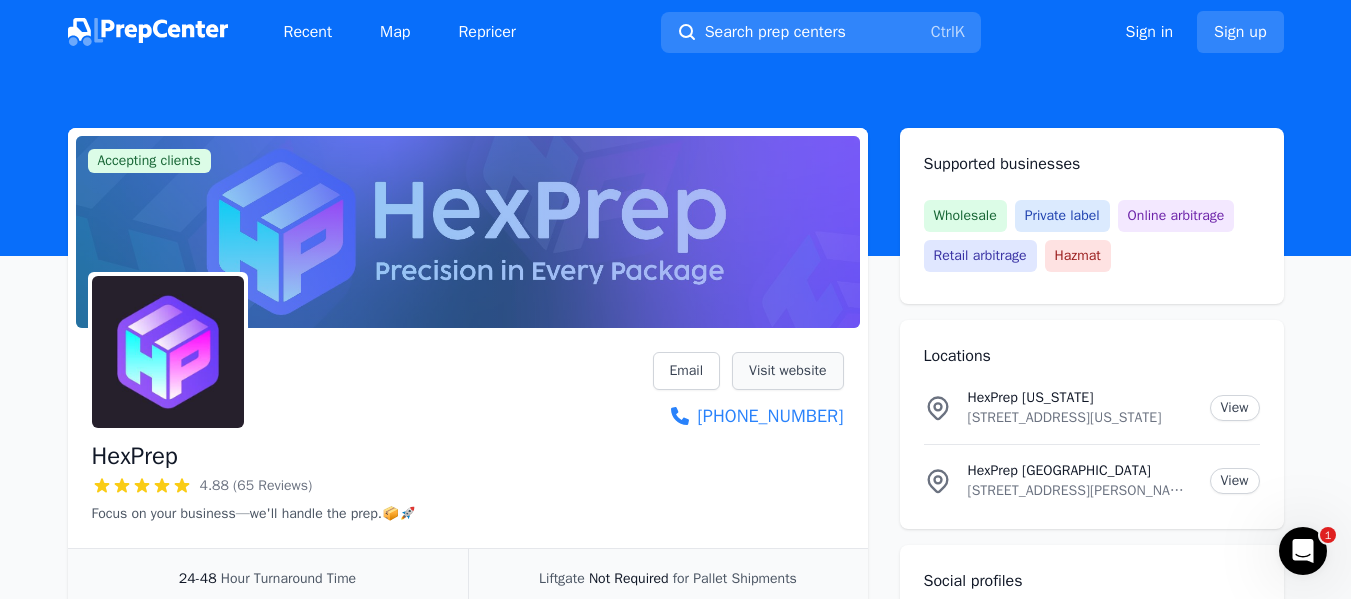 click on "Visit website" at bounding box center [787, 371] 